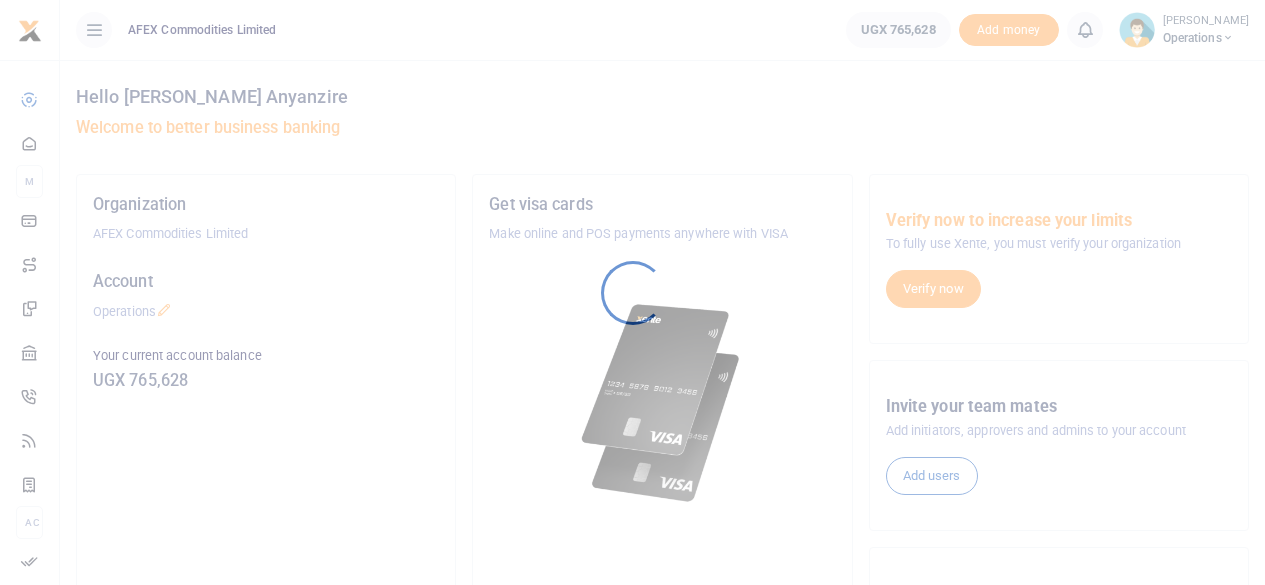 scroll, scrollTop: 0, scrollLeft: 0, axis: both 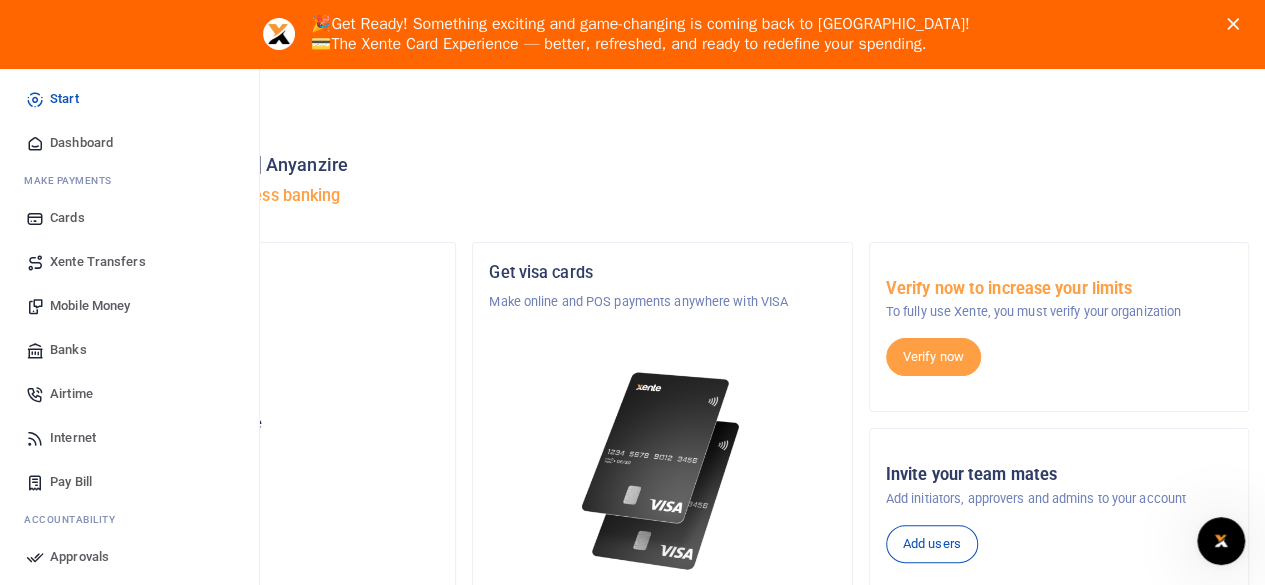 click on "Dashboard" at bounding box center (81, 143) 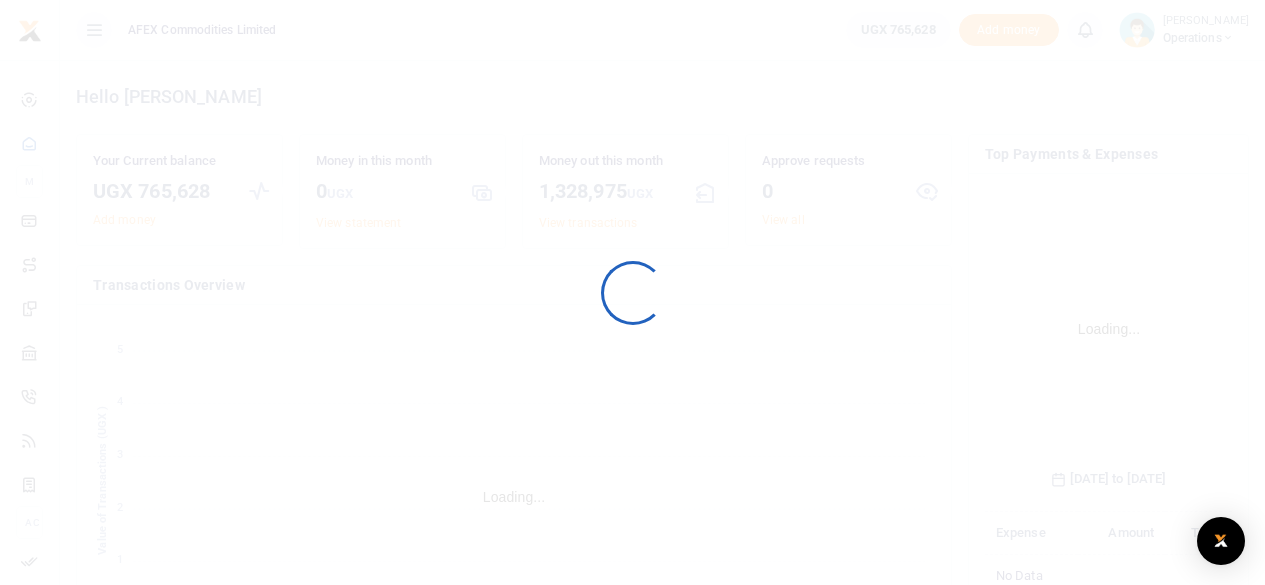 scroll, scrollTop: 0, scrollLeft: 0, axis: both 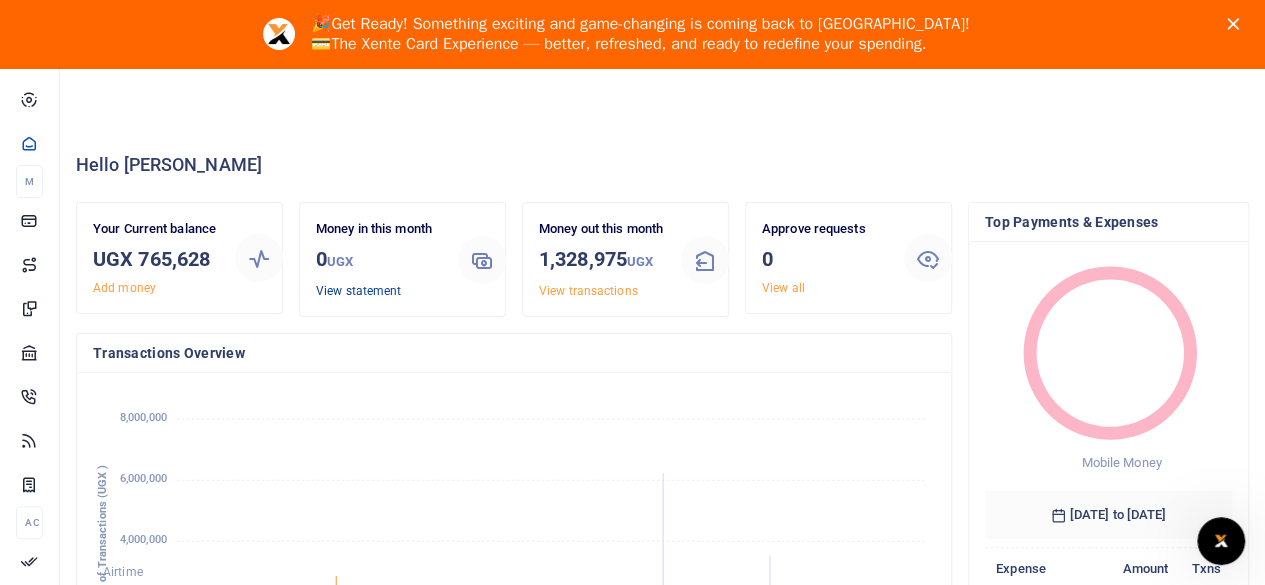 click on "View statement" at bounding box center [358, 291] 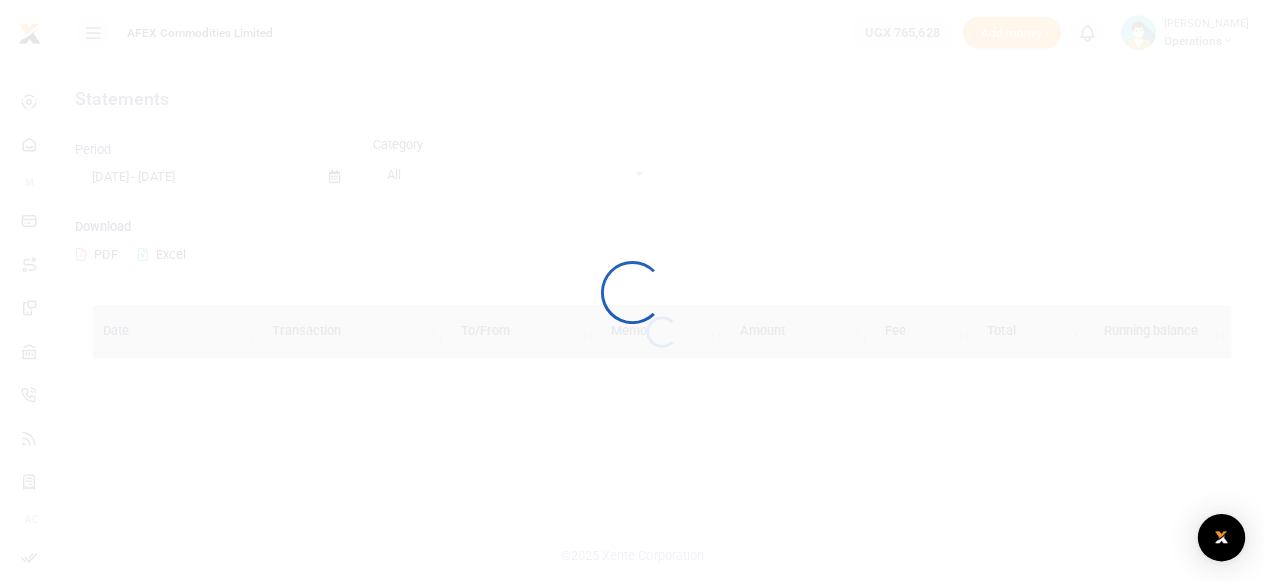 scroll, scrollTop: 0, scrollLeft: 0, axis: both 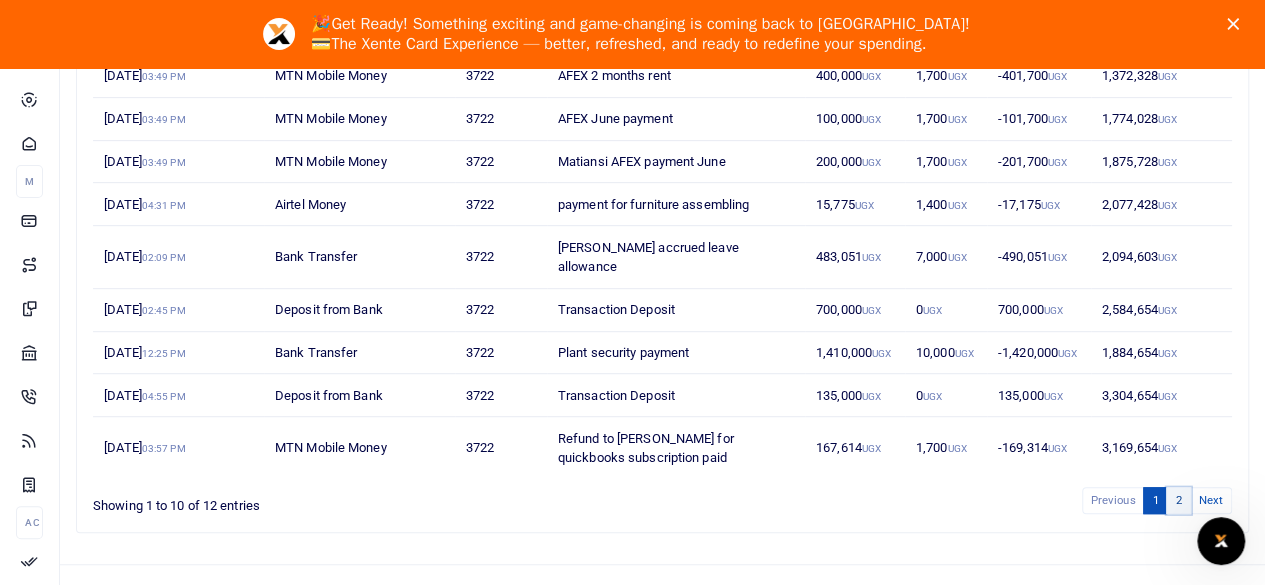 click on "2" at bounding box center [1178, 500] 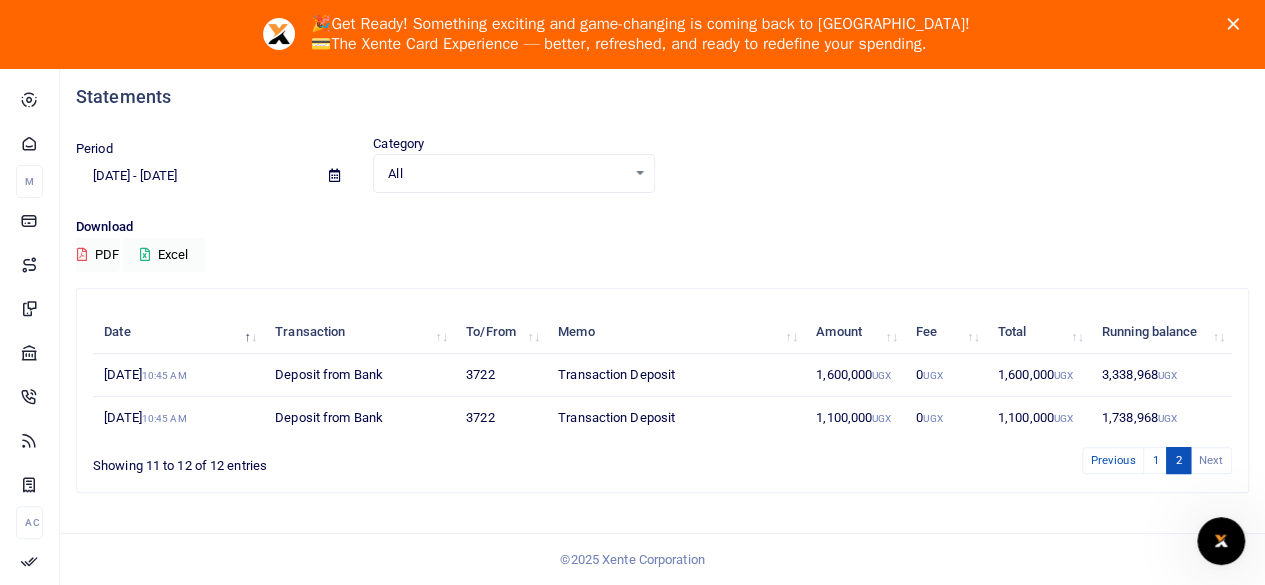 scroll, scrollTop: 68, scrollLeft: 0, axis: vertical 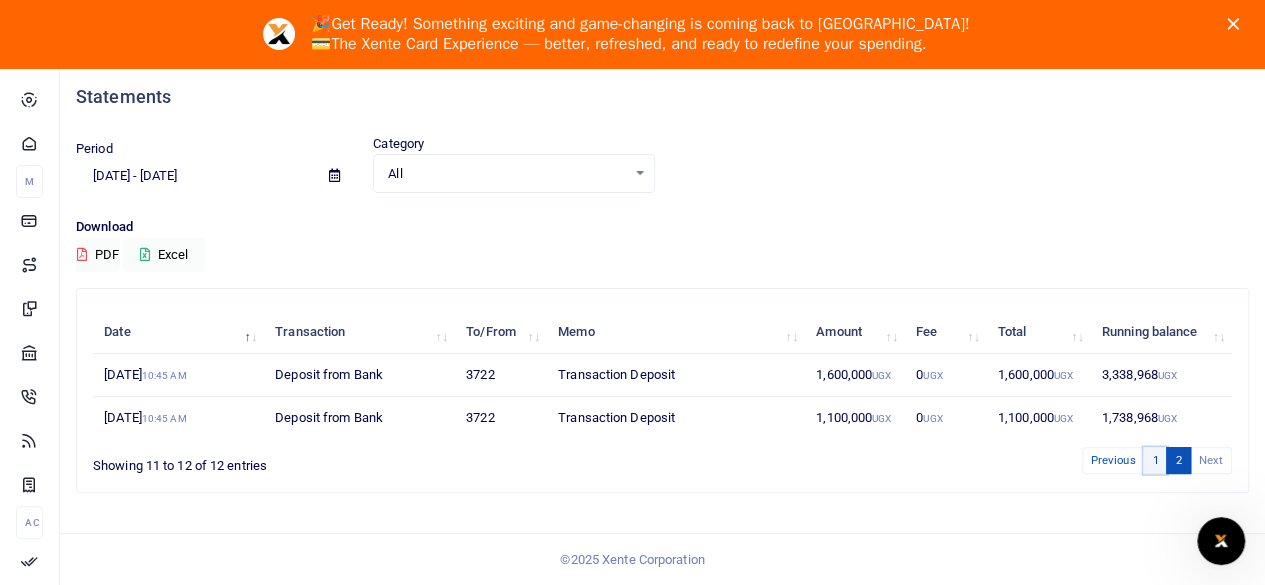click on "1" at bounding box center [1155, 460] 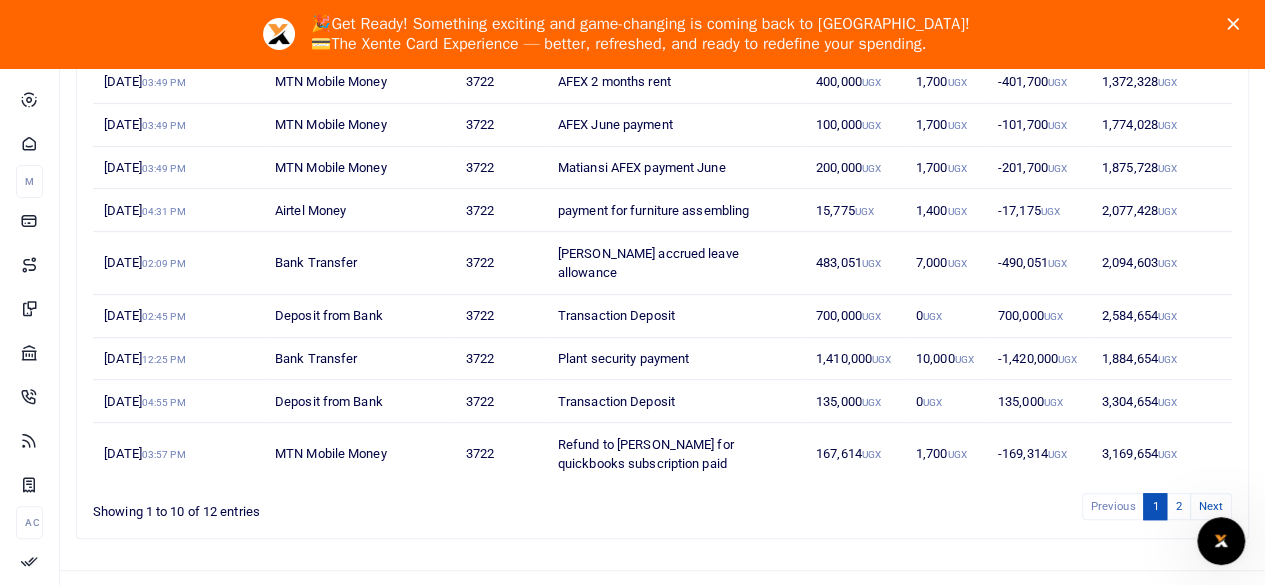 scroll, scrollTop: 416, scrollLeft: 0, axis: vertical 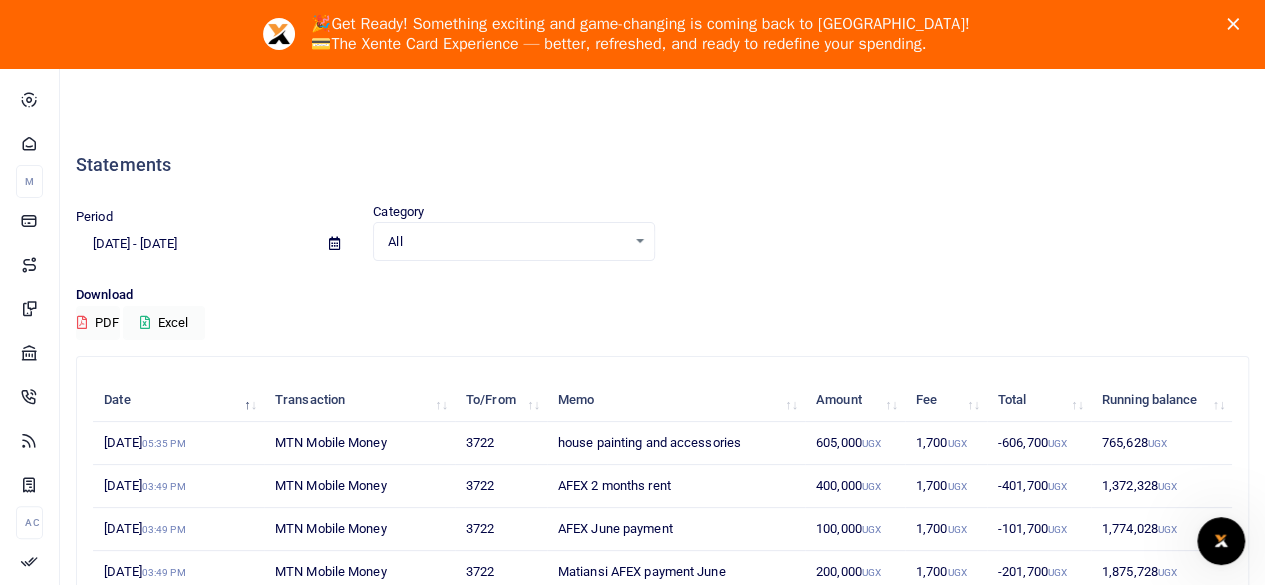 click at bounding box center [334, 244] 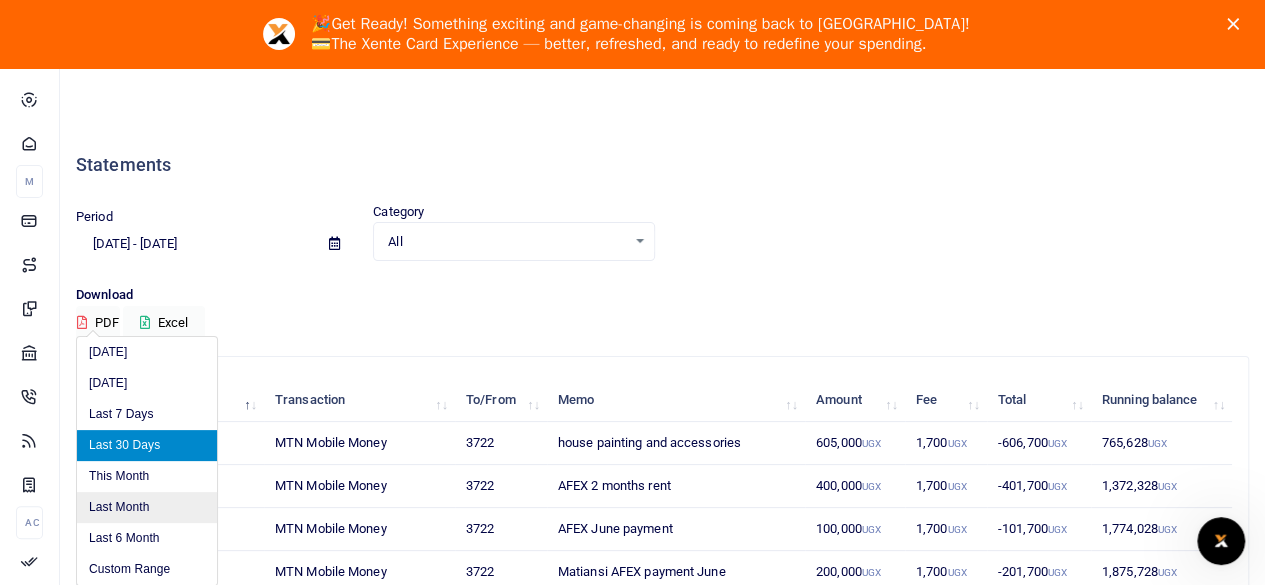 click on "Last Month" at bounding box center [147, 507] 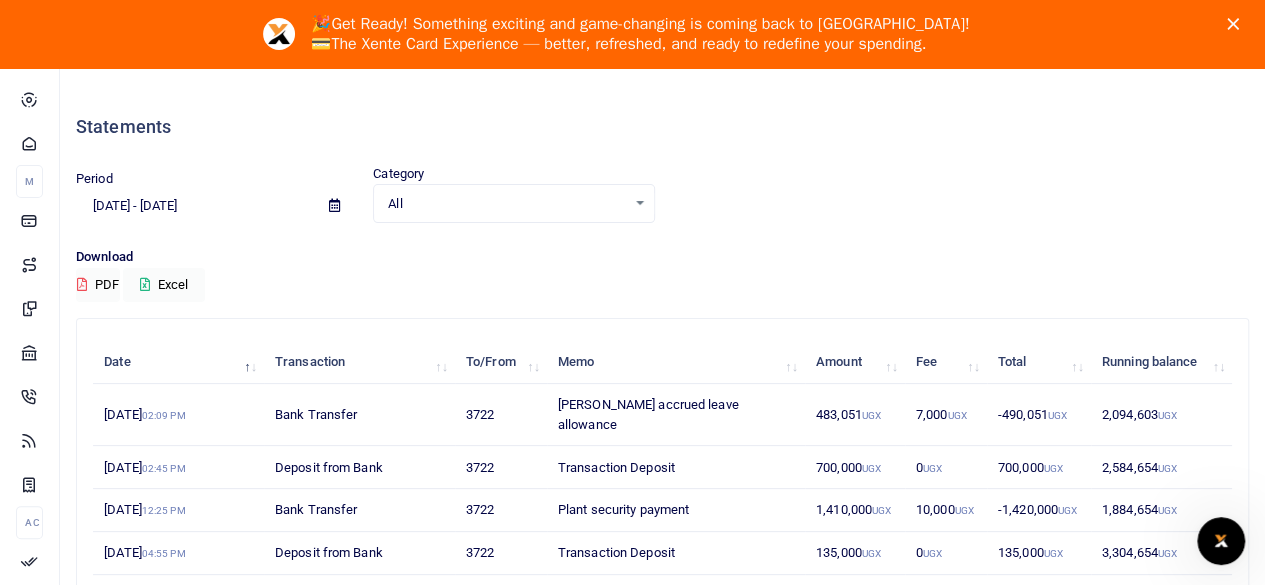 scroll, scrollTop: 36, scrollLeft: 0, axis: vertical 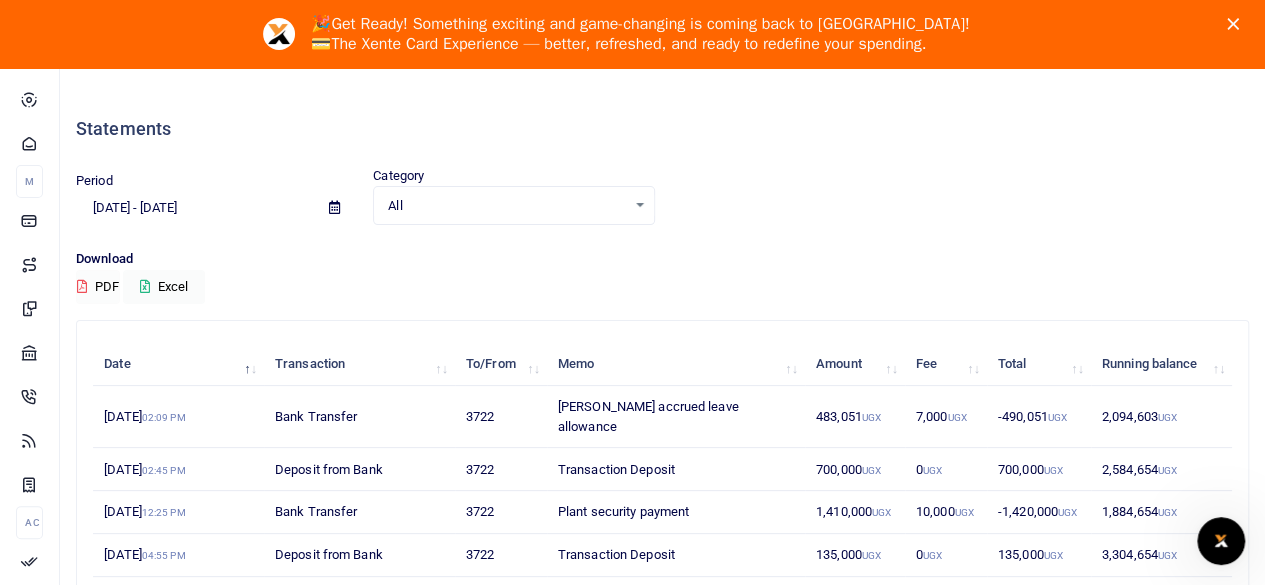 click on "PDF" at bounding box center (98, 287) 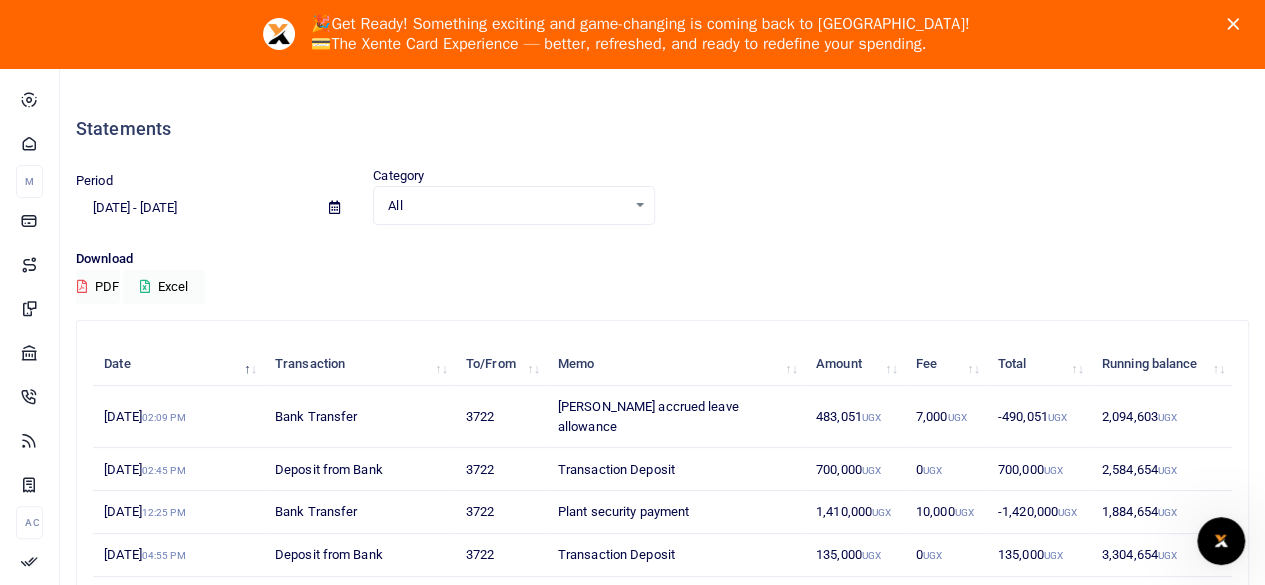 click on "Category
All Select an option...
All
Credit
Debit" at bounding box center (513, 195) 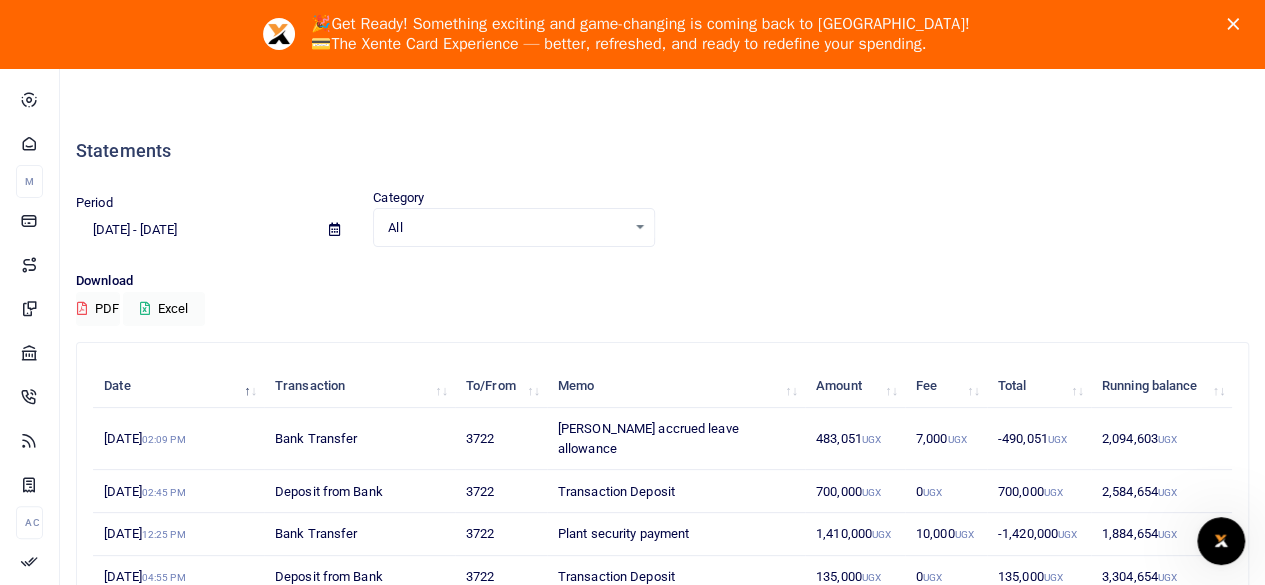 scroll, scrollTop: 0, scrollLeft: 0, axis: both 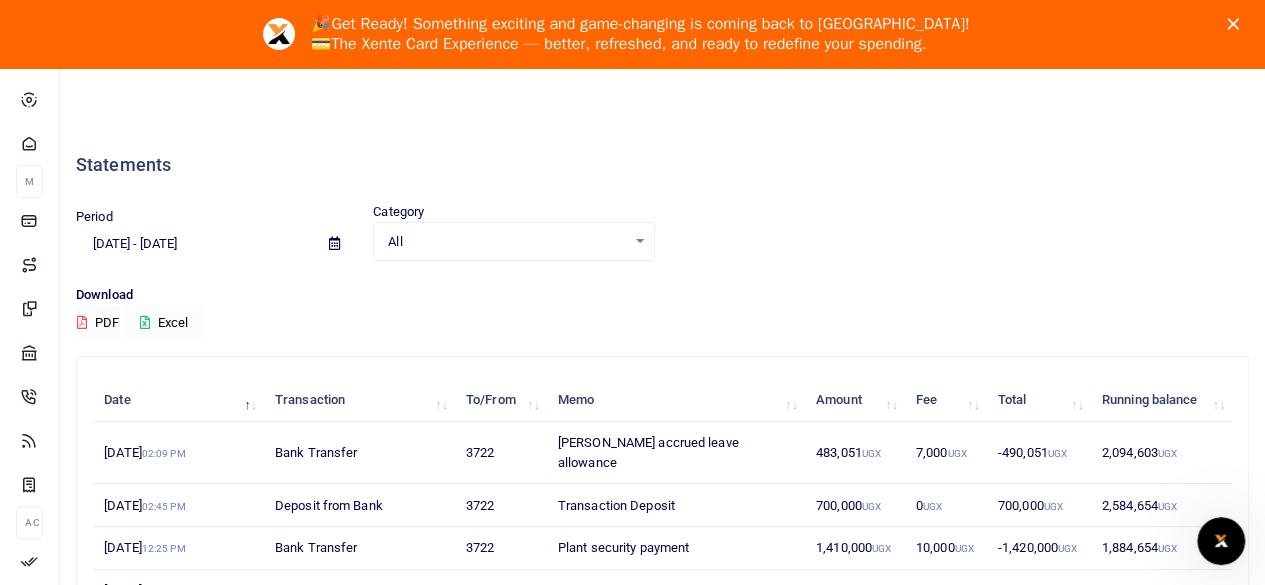 click on "Excel" at bounding box center [164, 323] 